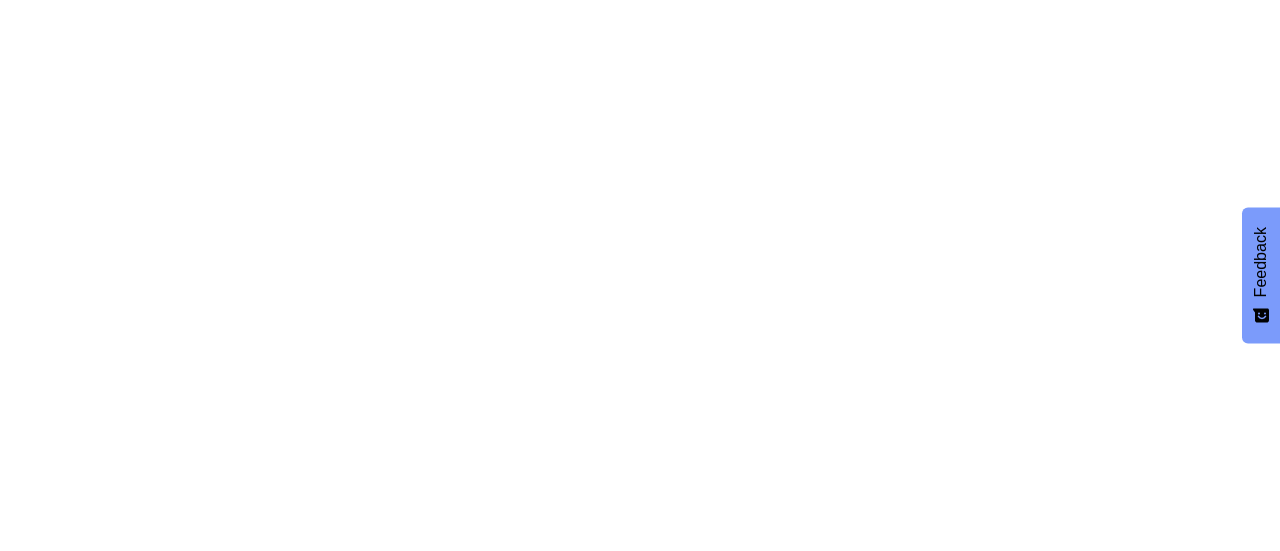 scroll, scrollTop: 0, scrollLeft: 0, axis: both 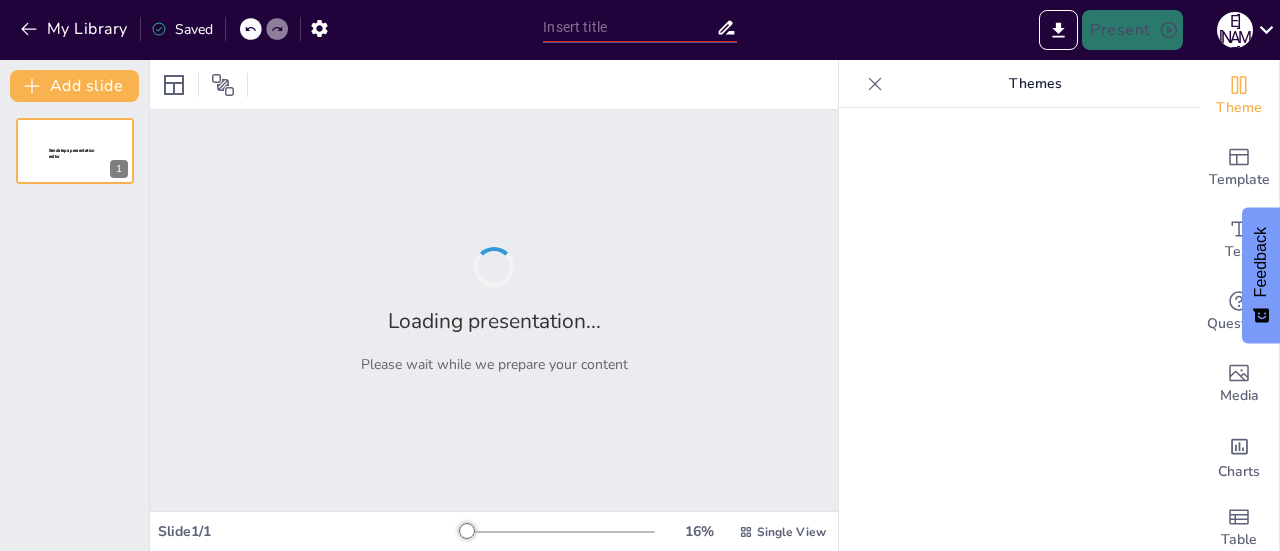 type on "SENSORES" 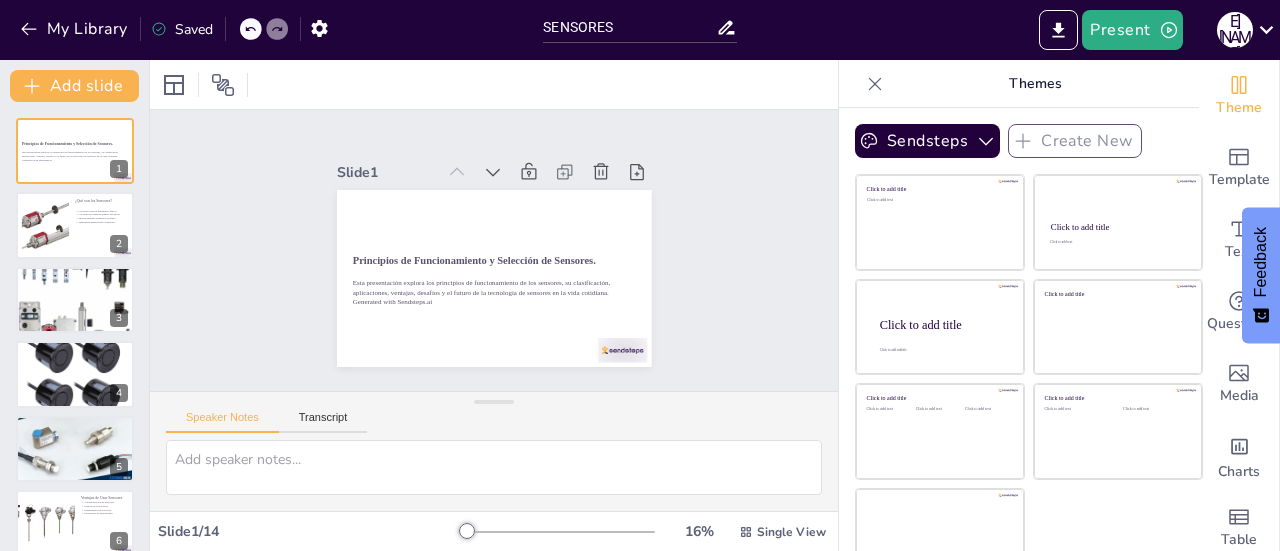 checkbox on "true" 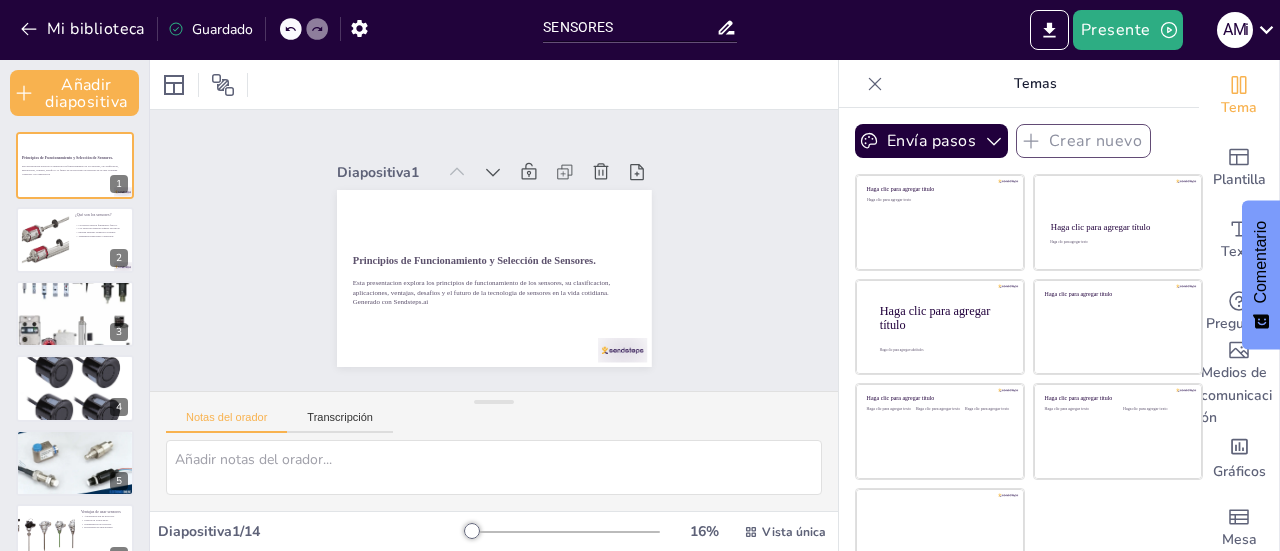 checkbox on "true" 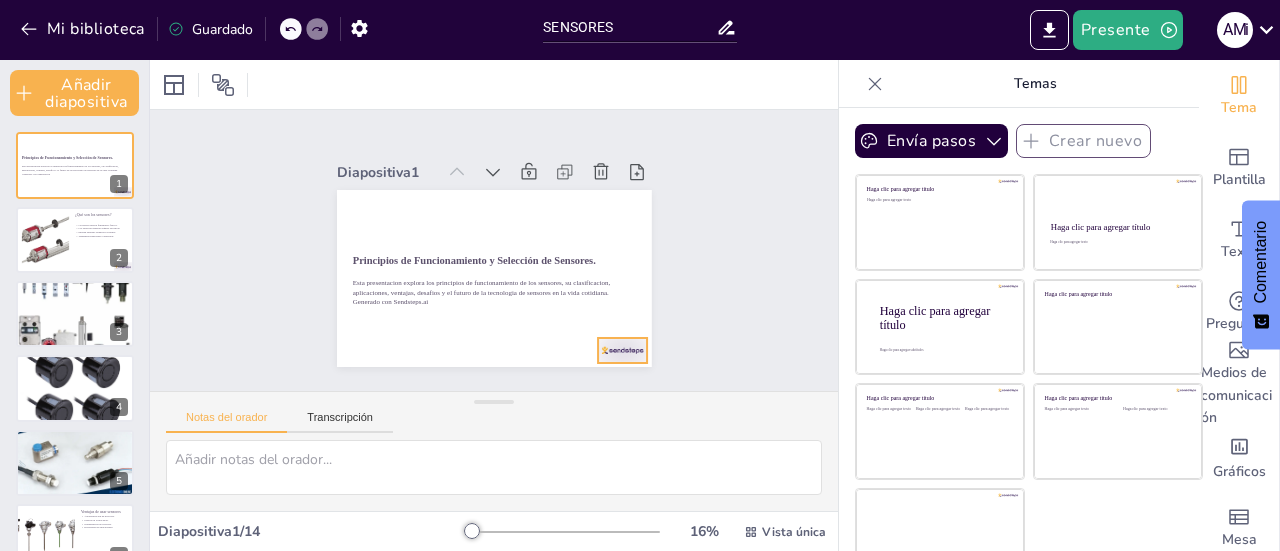 checkbox on "true" 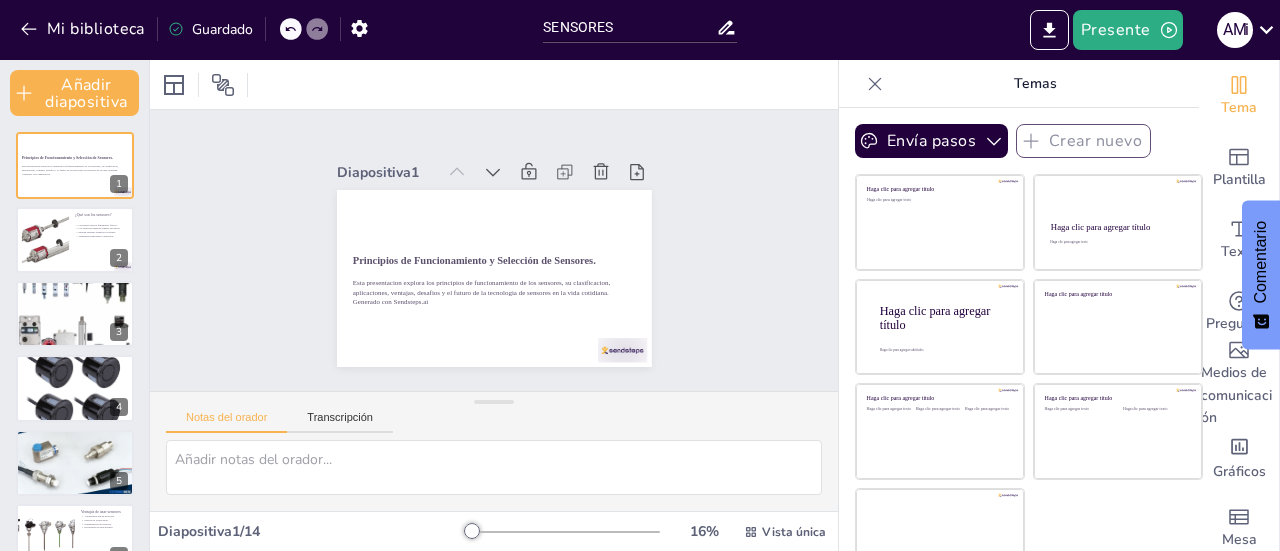 checkbox on "true" 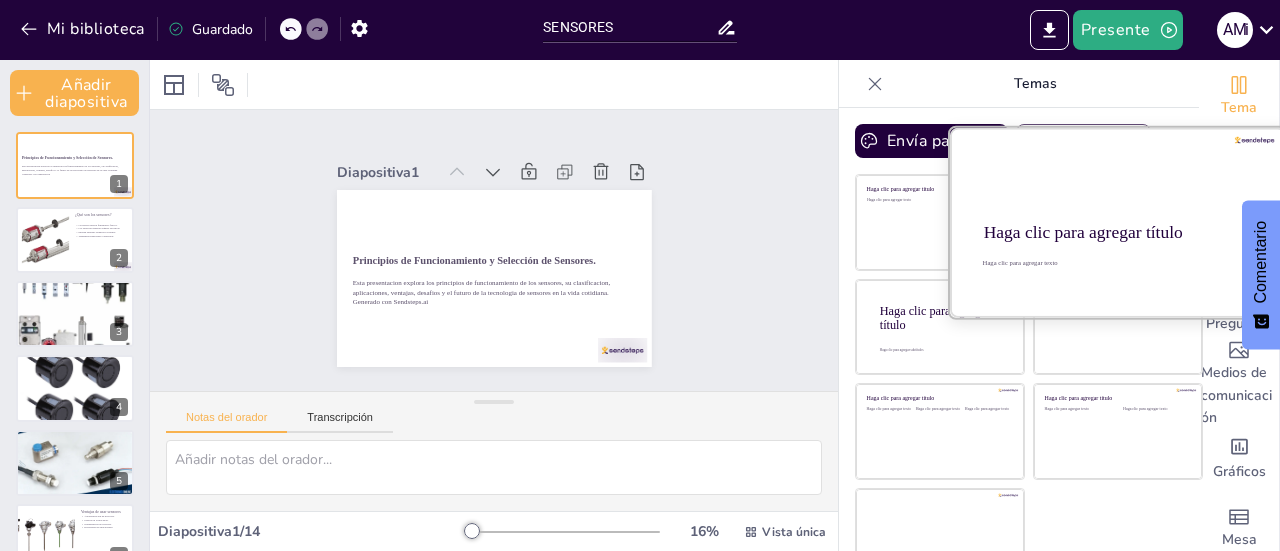 click at bounding box center (1118, 222) 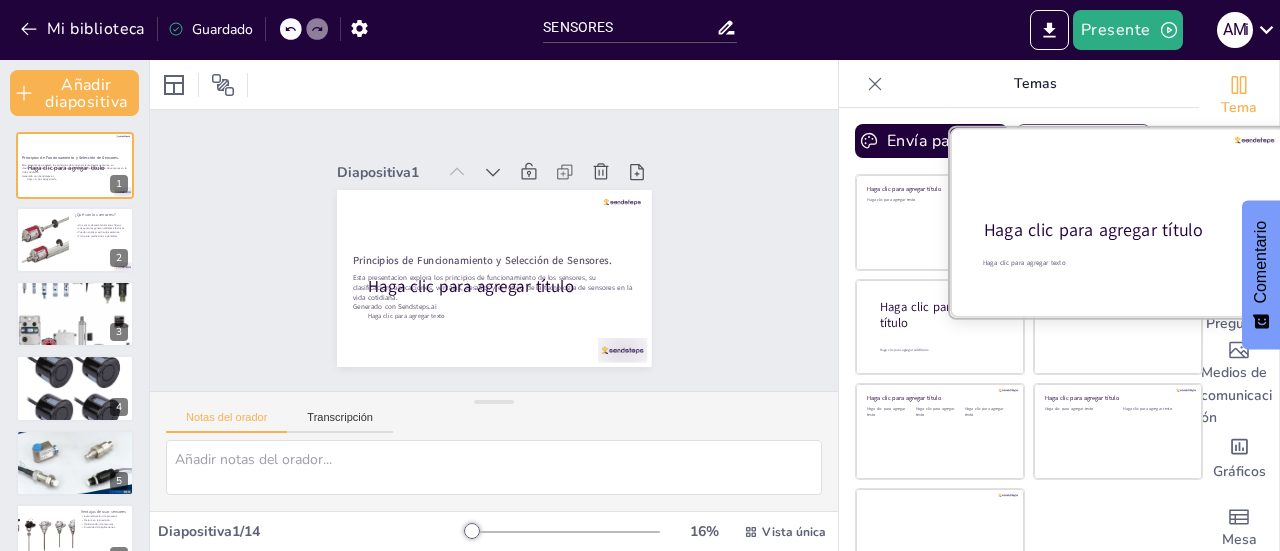 click at bounding box center (1118, 222) 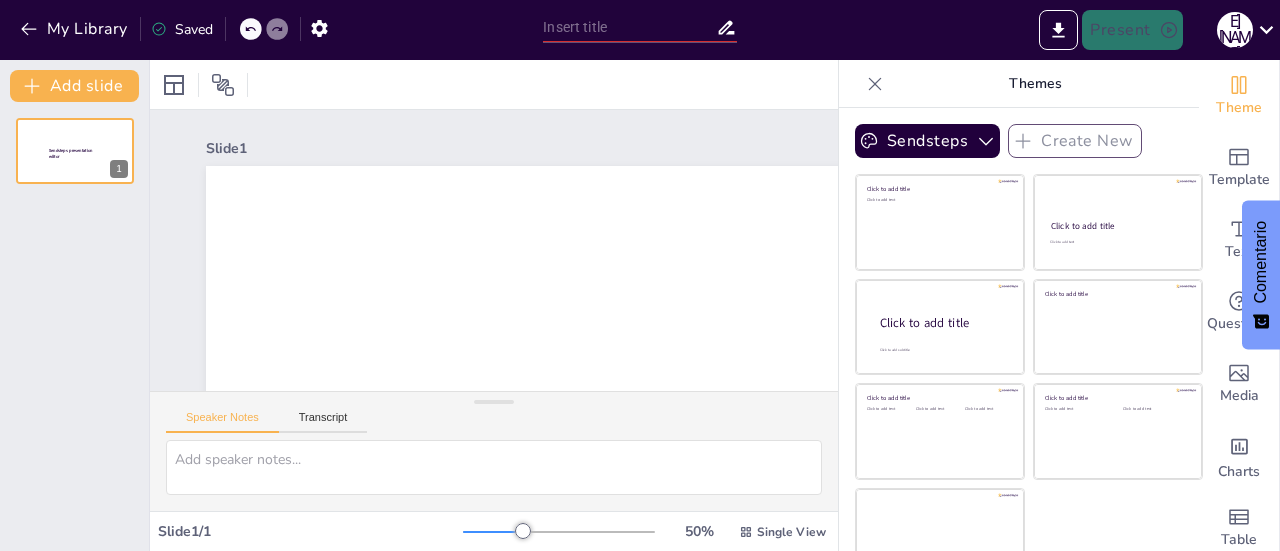 click at bounding box center (1118, 327) 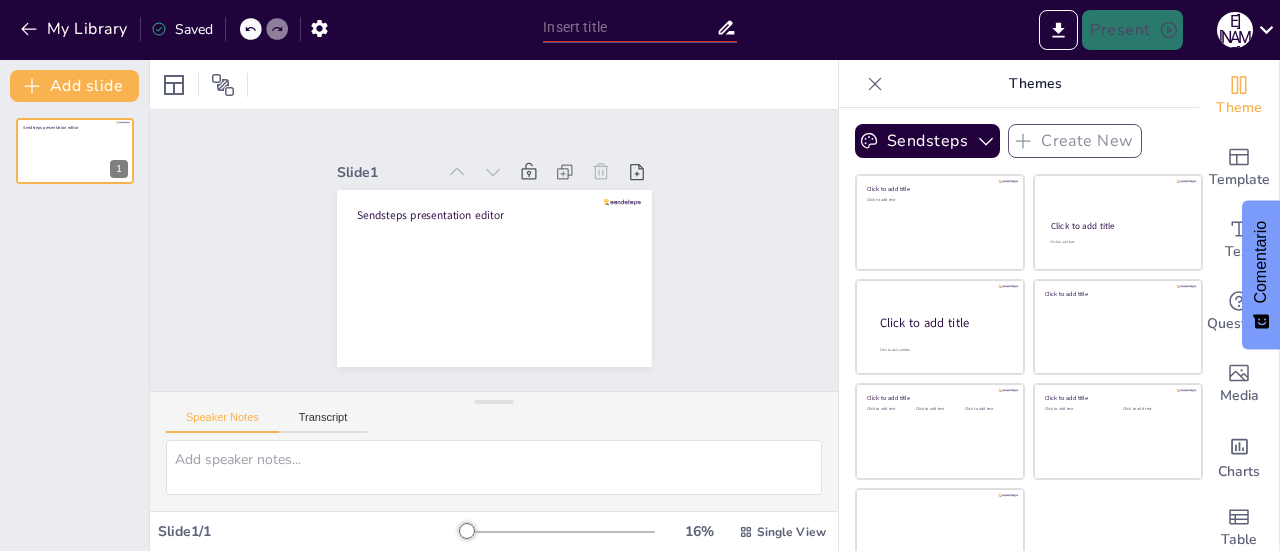scroll, scrollTop: 0, scrollLeft: 0, axis: both 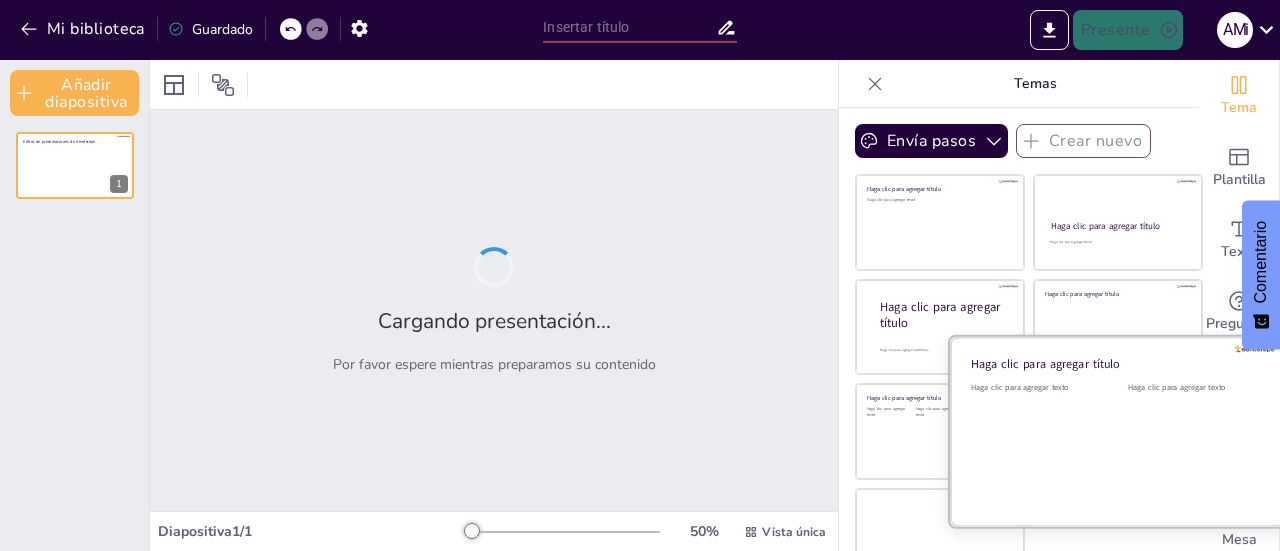 click on "Haga clic para agregar texto" at bounding box center (1034, 444) 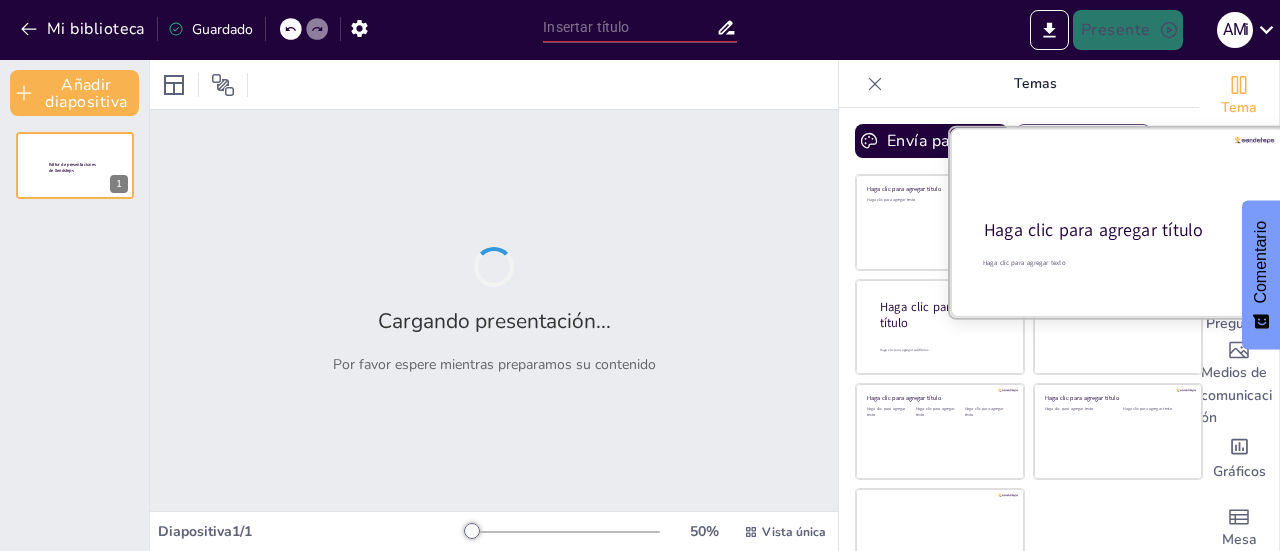 click on "Haga clic para agregar título" at bounding box center (1093, 231) 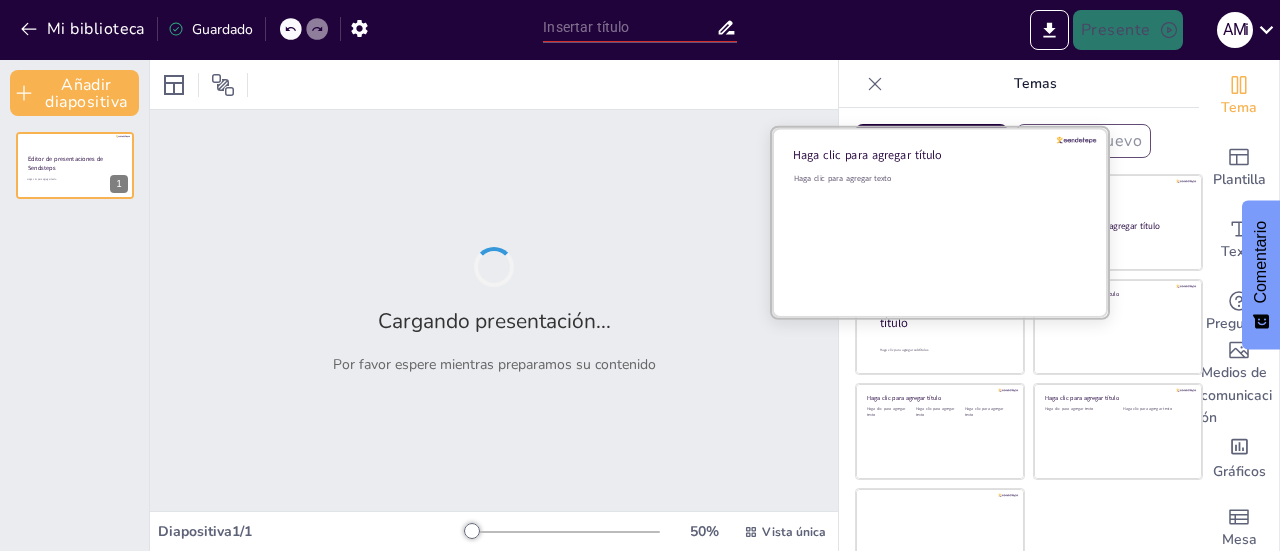 click on "Haga clic para agregar texto" at bounding box center [937, 235] 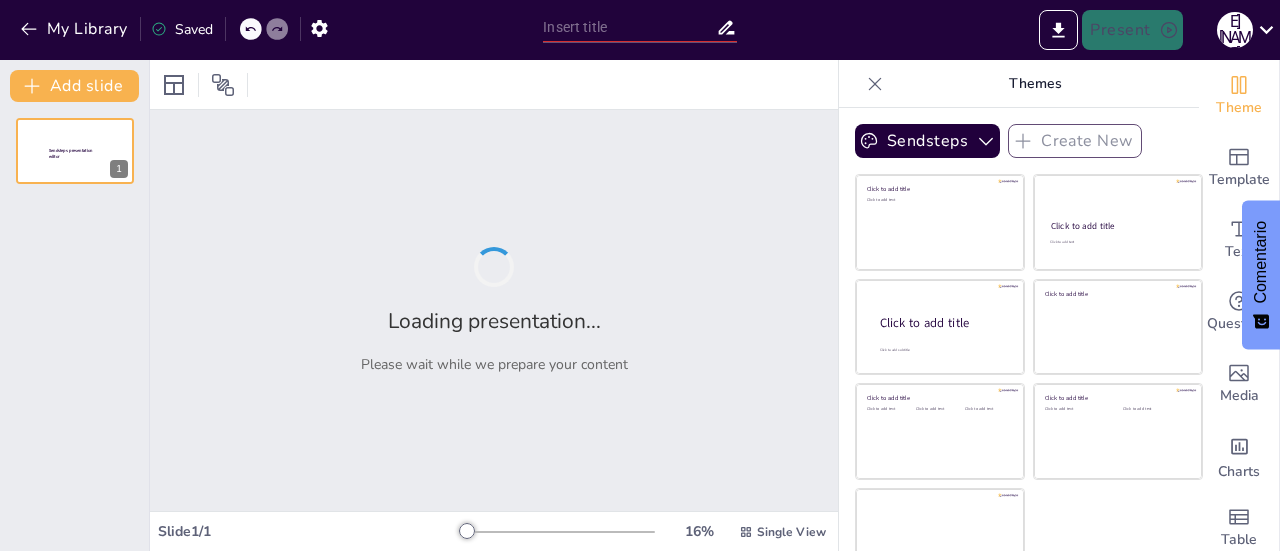 type on "SENSORES" 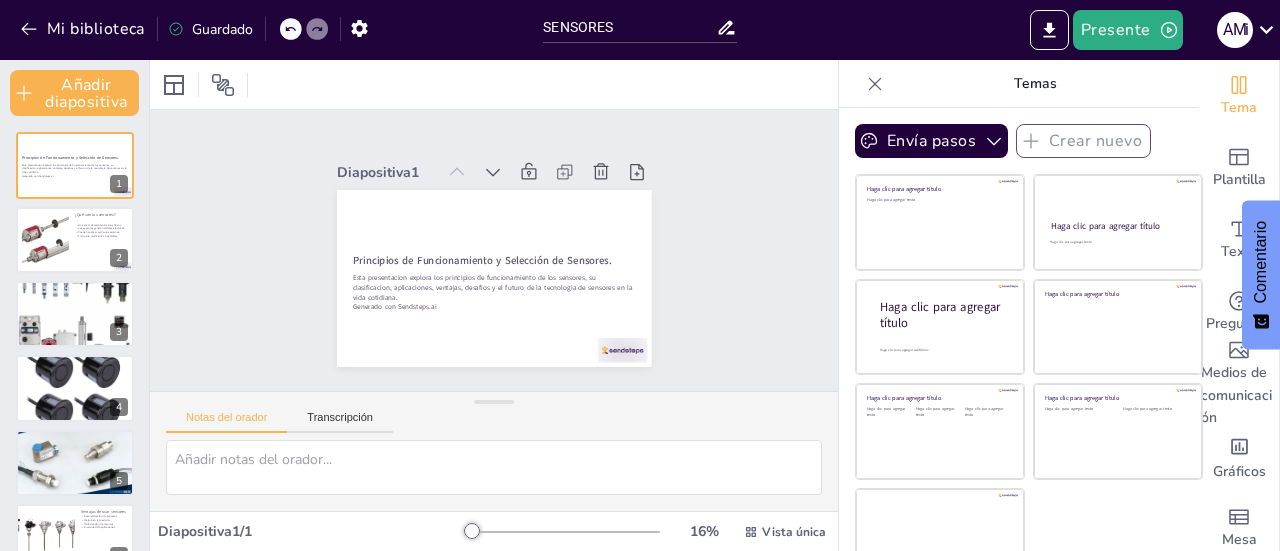checkbox on "true" 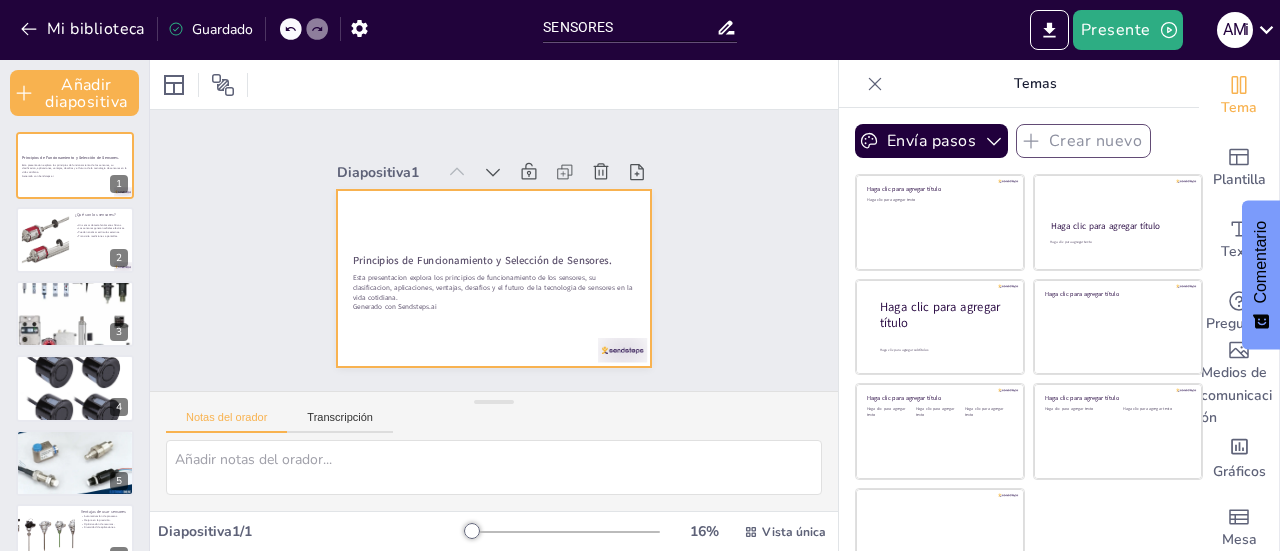checkbox on "true" 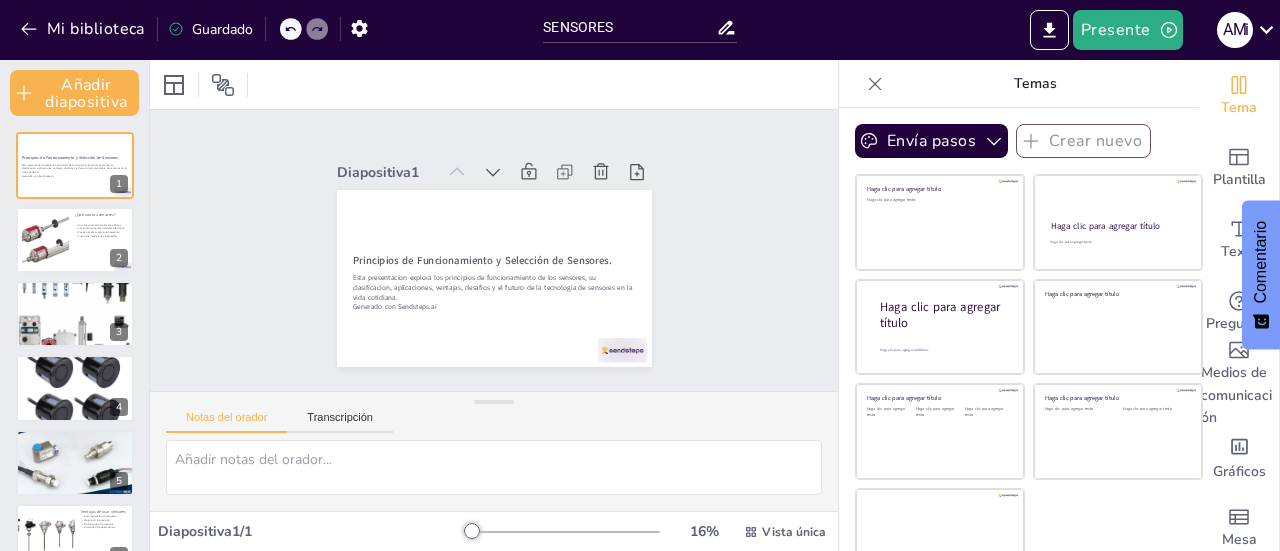 checkbox on "true" 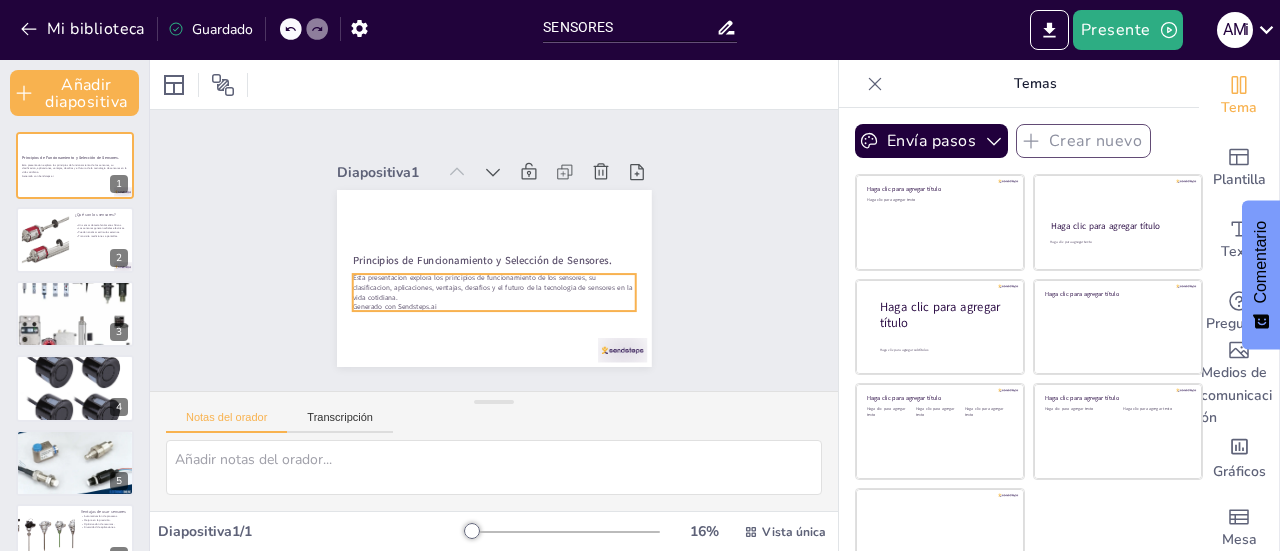 checkbox on "true" 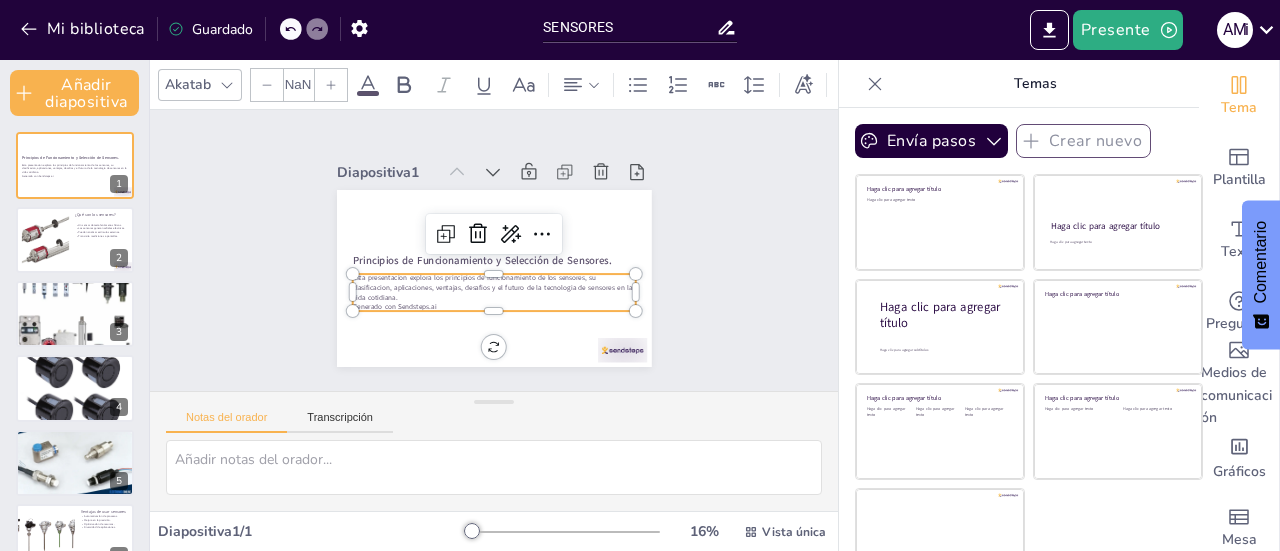 click on "Esta presentacion explora los principios de funcionamiento de los sensores, su clasificacion, aplicaciones, ventajas, desafios y el futuro de la tecnologia de sensores en la vida cotidiana." at bounding box center [490, 287] 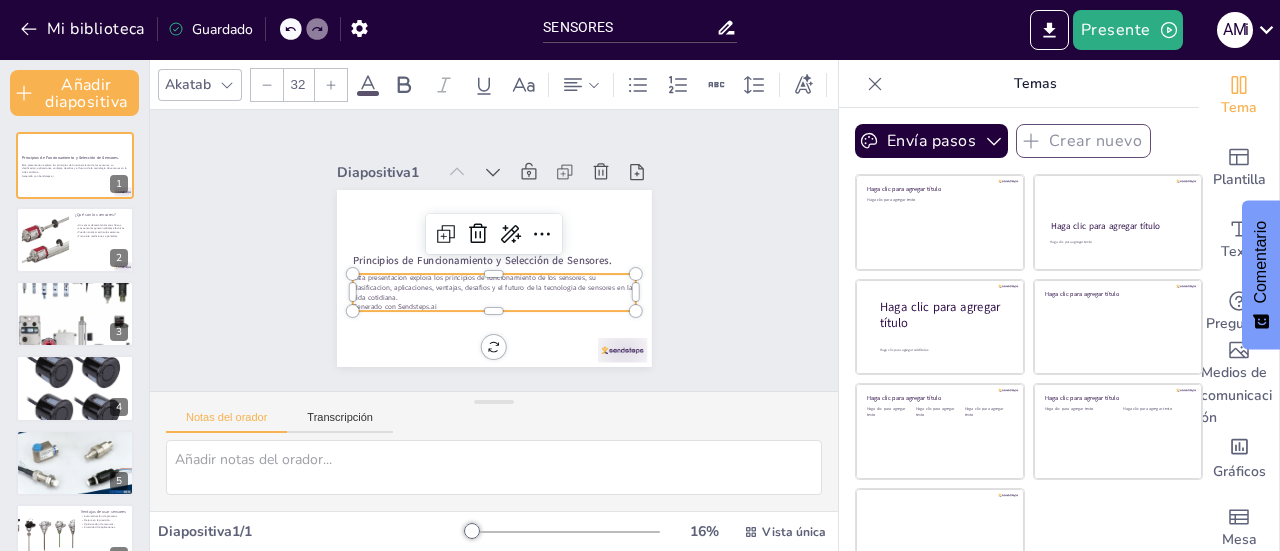 checkbox on "true" 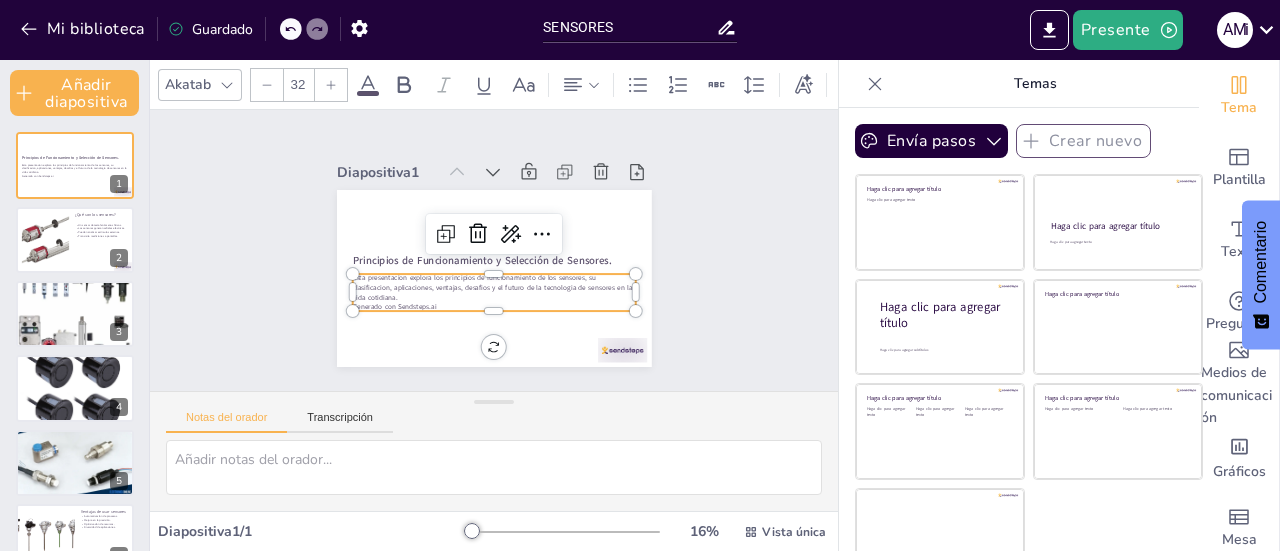 checkbox on "true" 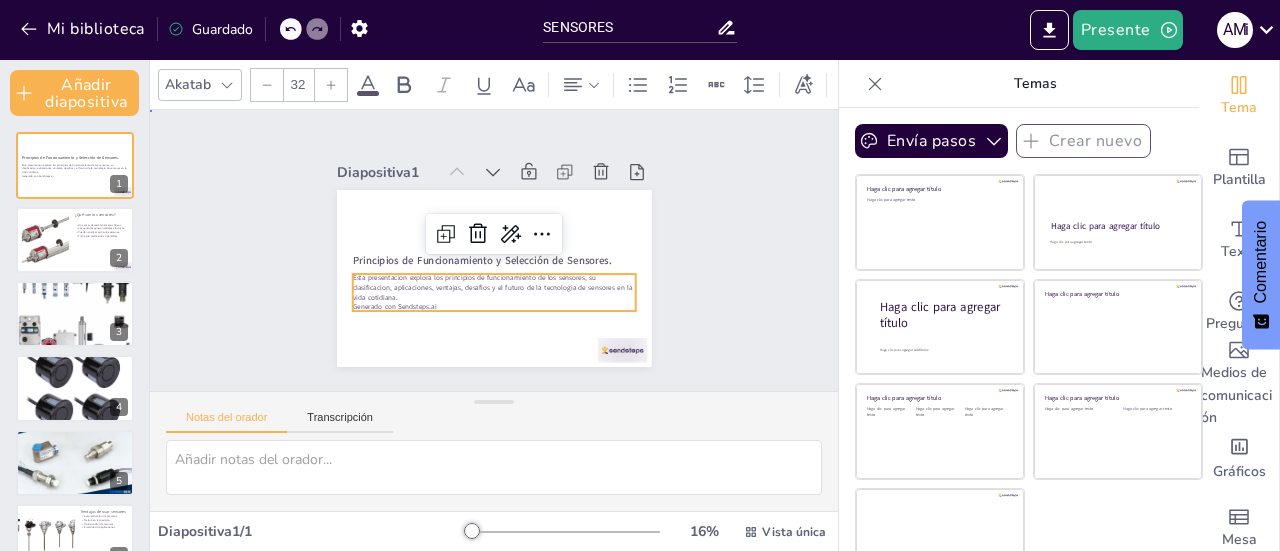 click on "Diapositiva 1 Principios de Funcionamiento y Selección de Sensores. Esta presentacion explora los principios de funcionamiento de los sensores, su clasificacion, aplicaciones, ventajas, desafios y el futuro de la tecnologia de sensores en la vida cotidiana. Generado con Sendsteps.ai Diapositiva 2 ¿Qué son los sensores? Un sensor detecta fenómenos físicos. Los sensores generan señales eléctricas. Pueden analizar estímulos externos. Transmita mediciones a pantallas. Diapositiva 3 Diapositiva 4 Diapositiva 5 Diapositiva 6 Ventajas de usar sensores Automatización de procesos. Mejora en la precisión. Optimización de recursos. Diversidad de aplicaciones. Diapositiva 7 Desafíos en el Uso de Sensores Calibración de sensores. Sensibilidad a interferencias. Costo de implementación. Necesidad de formación. Diapositiva 8 Futuro de los sensores Avances en inteligencia artificial. Mejora la conectividad. Nuevas aplicaciones emergentes. Sostenibilidad. Diapositiva 9 Sensores en la vida cotidiana 10 5" at bounding box center (494, 250) 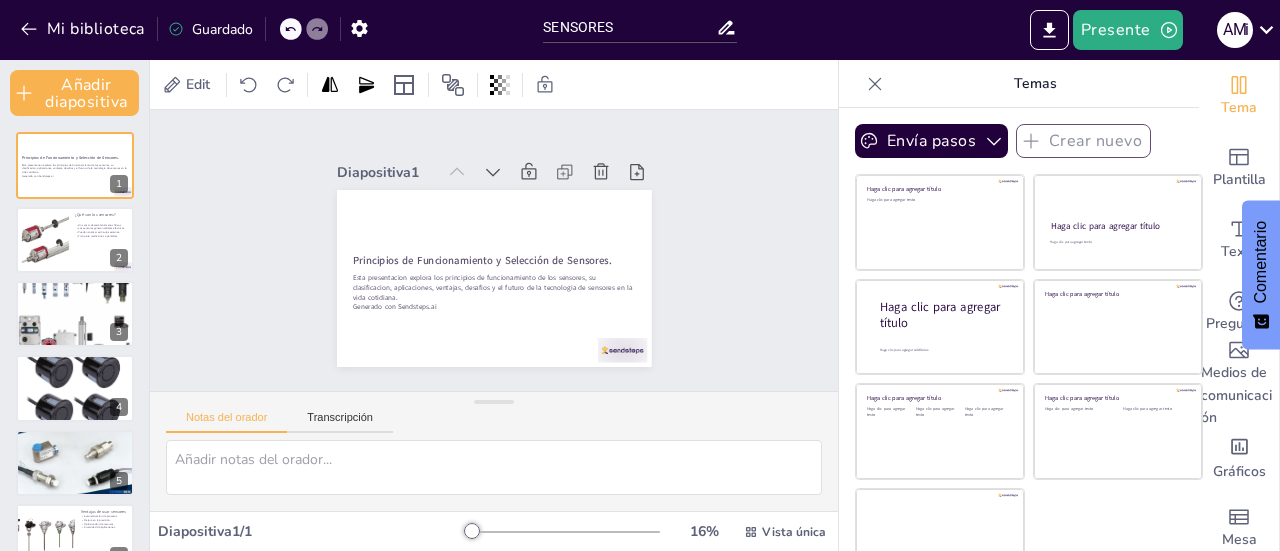 checkbox on "true" 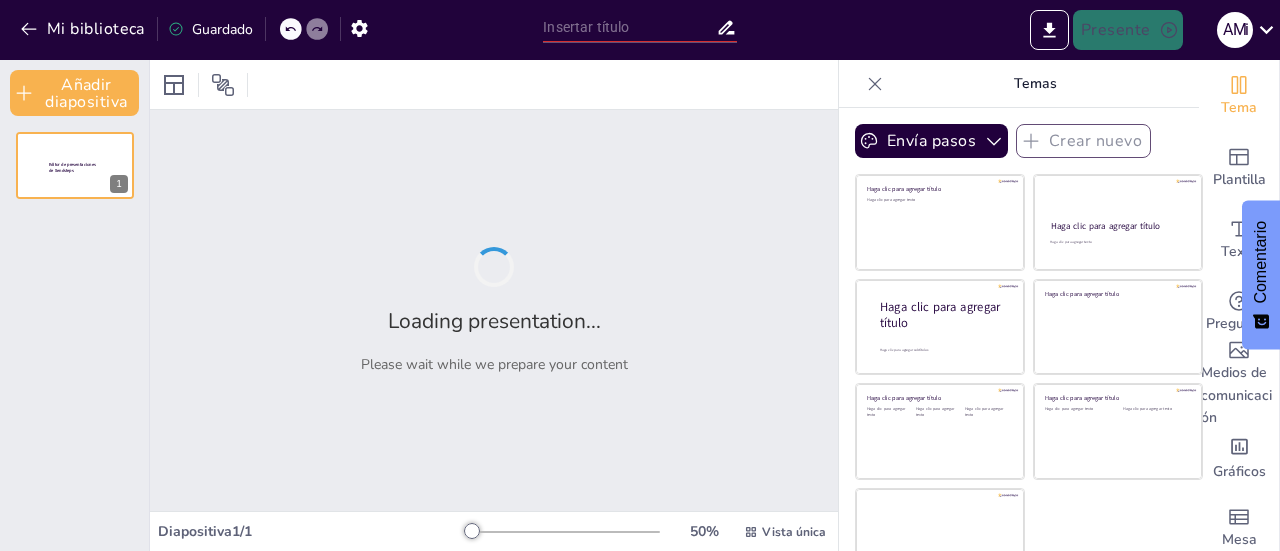 type on "SENSORES" 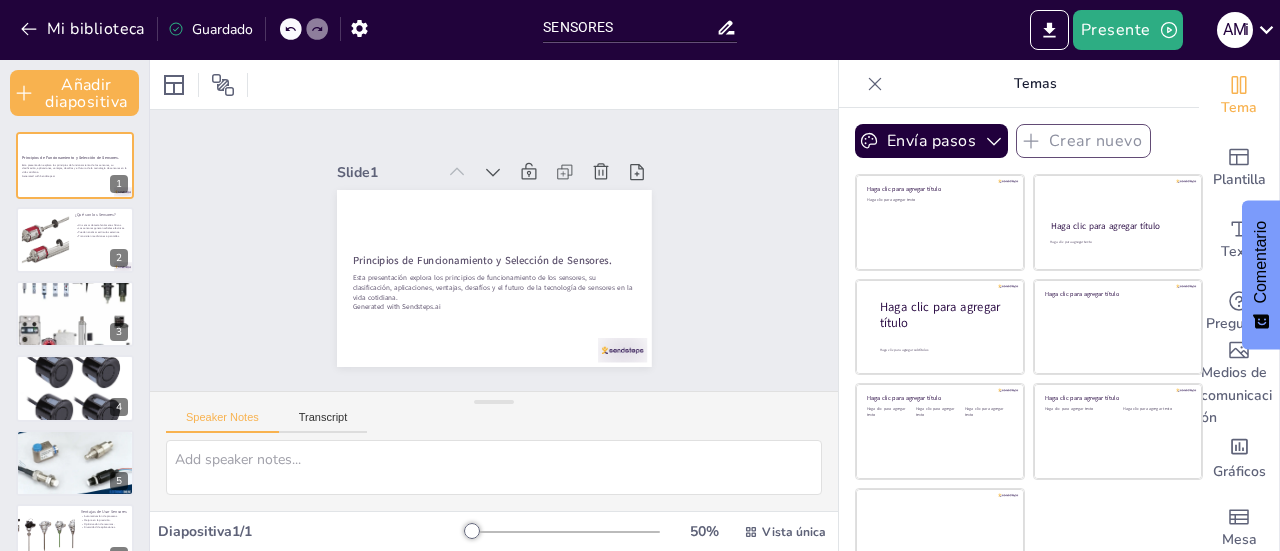 checkbox on "true" 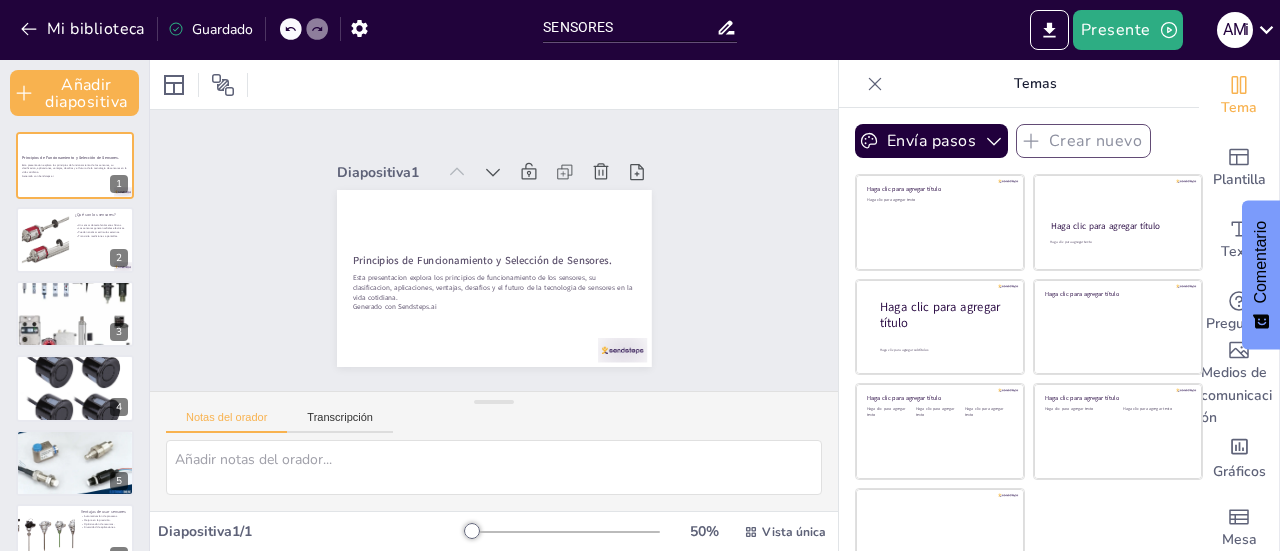 checkbox on "true" 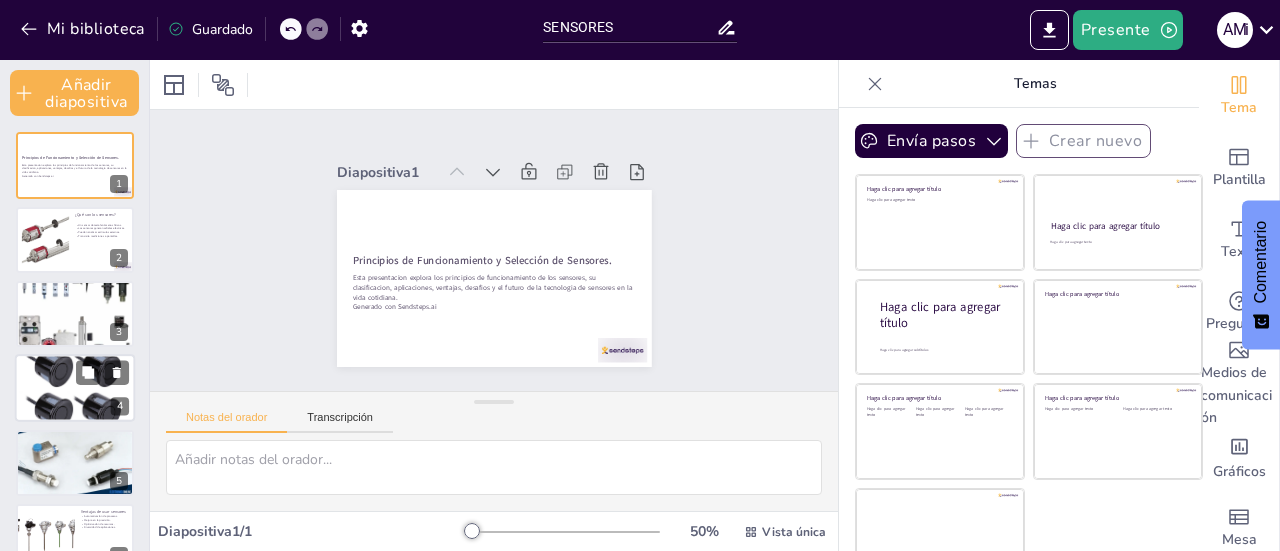 checkbox on "true" 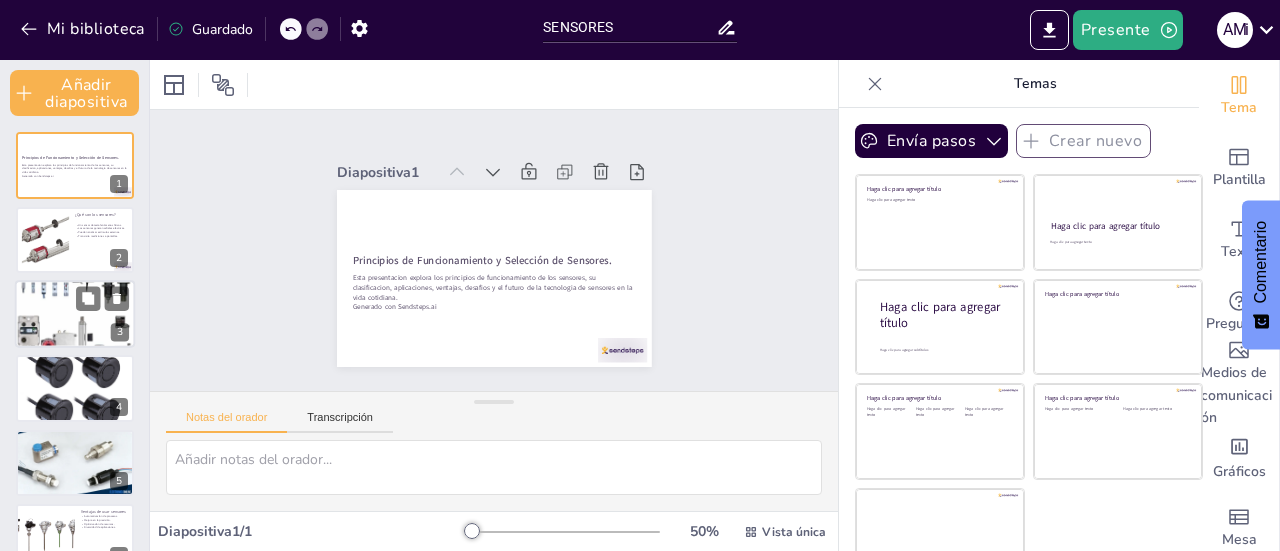 checkbox on "true" 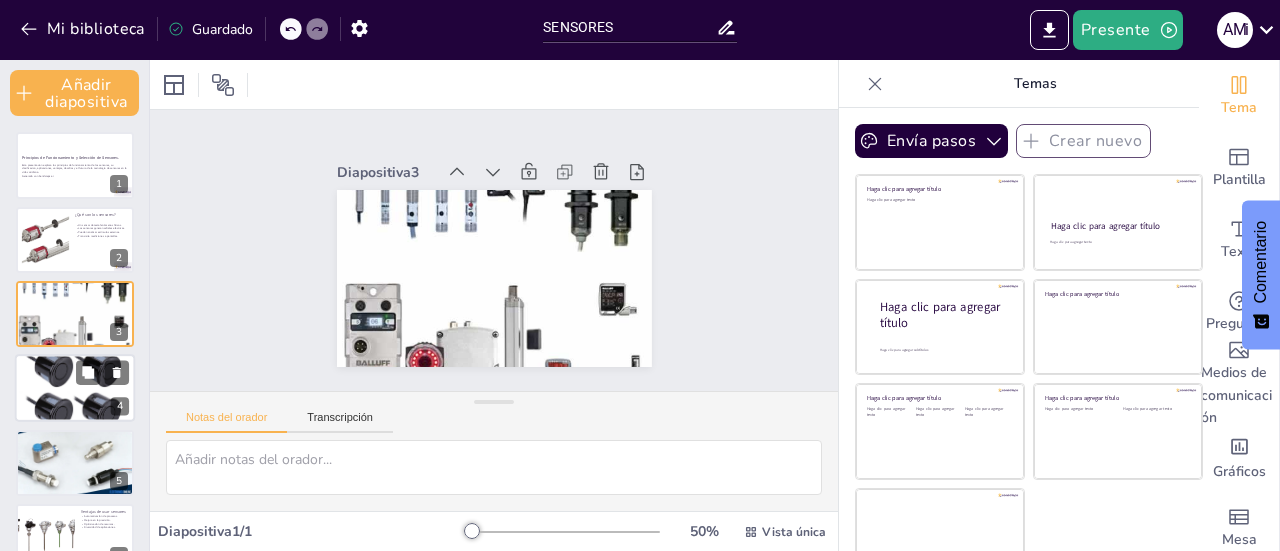 checkbox on "true" 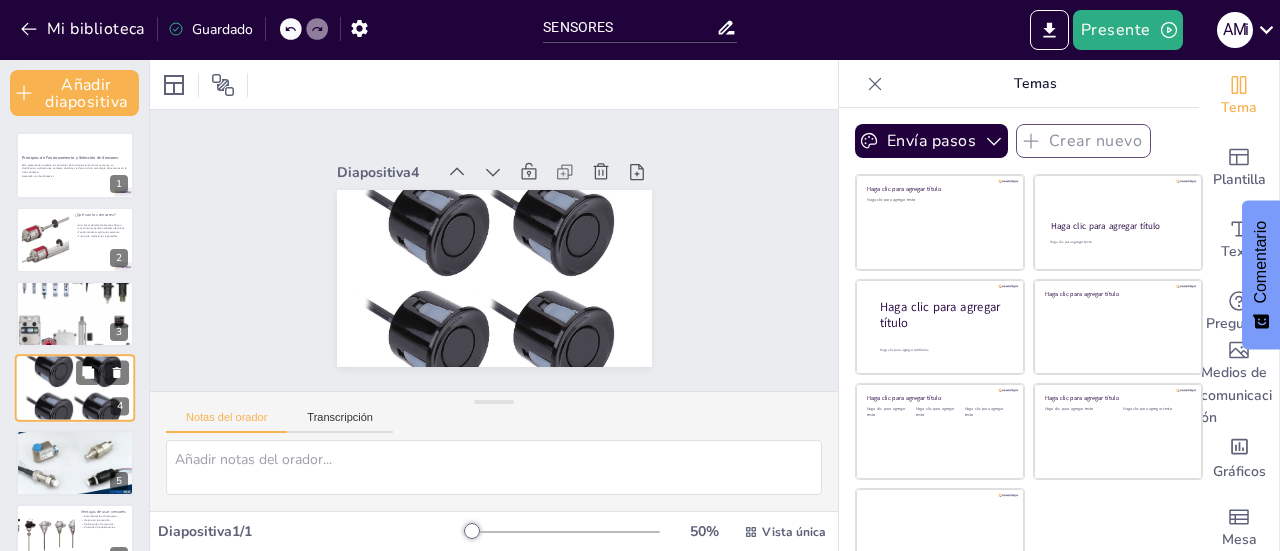 scroll, scrollTop: 55, scrollLeft: 0, axis: vertical 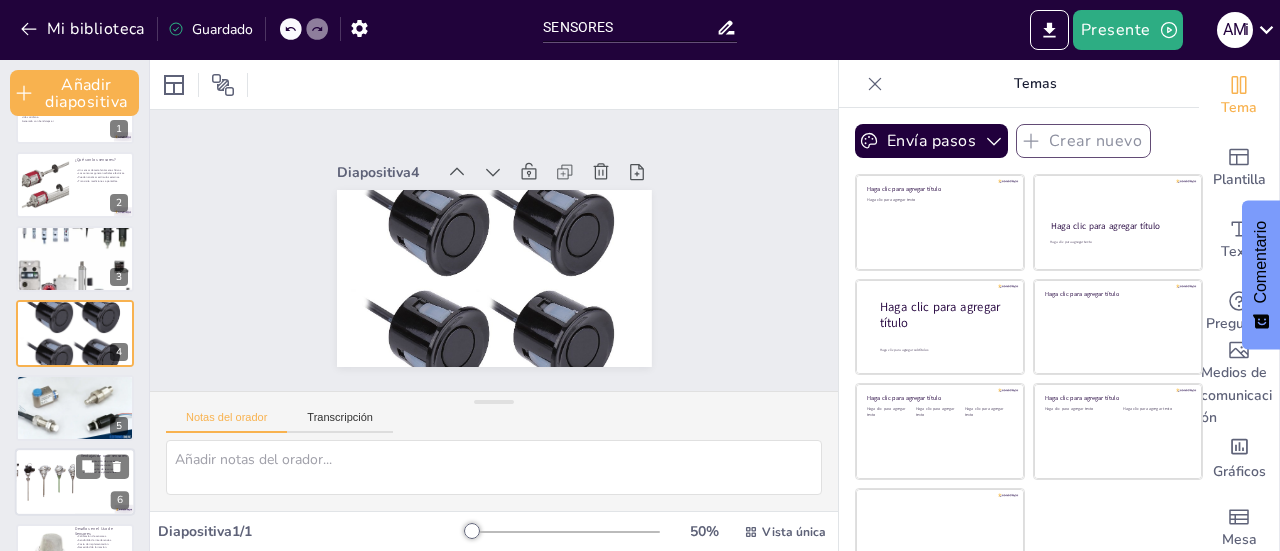 checkbox on "true" 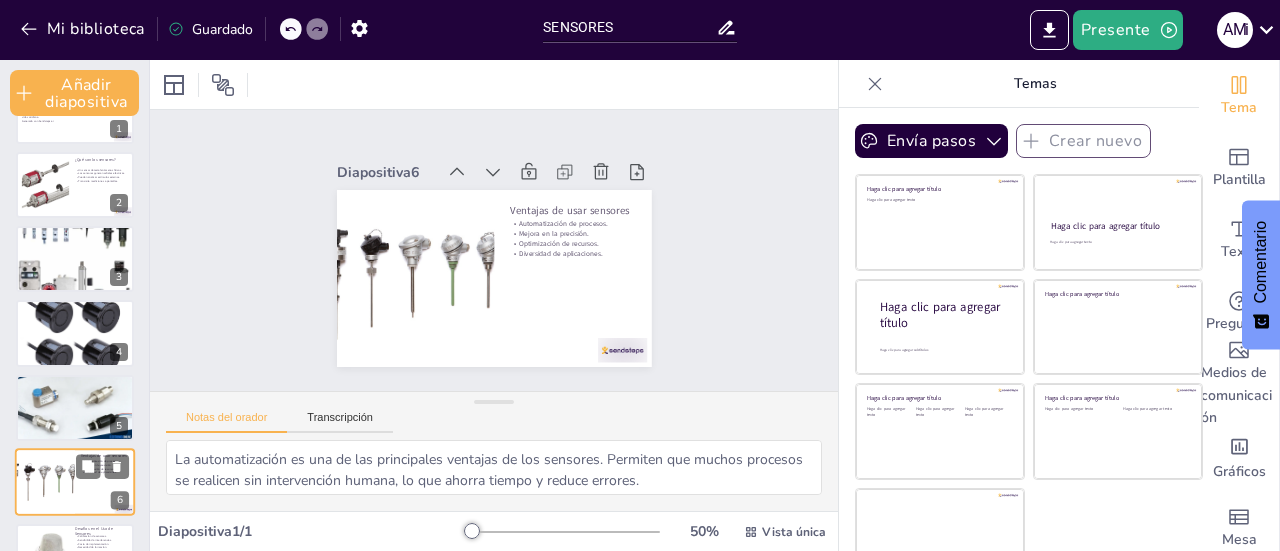 scroll, scrollTop: 204, scrollLeft: 0, axis: vertical 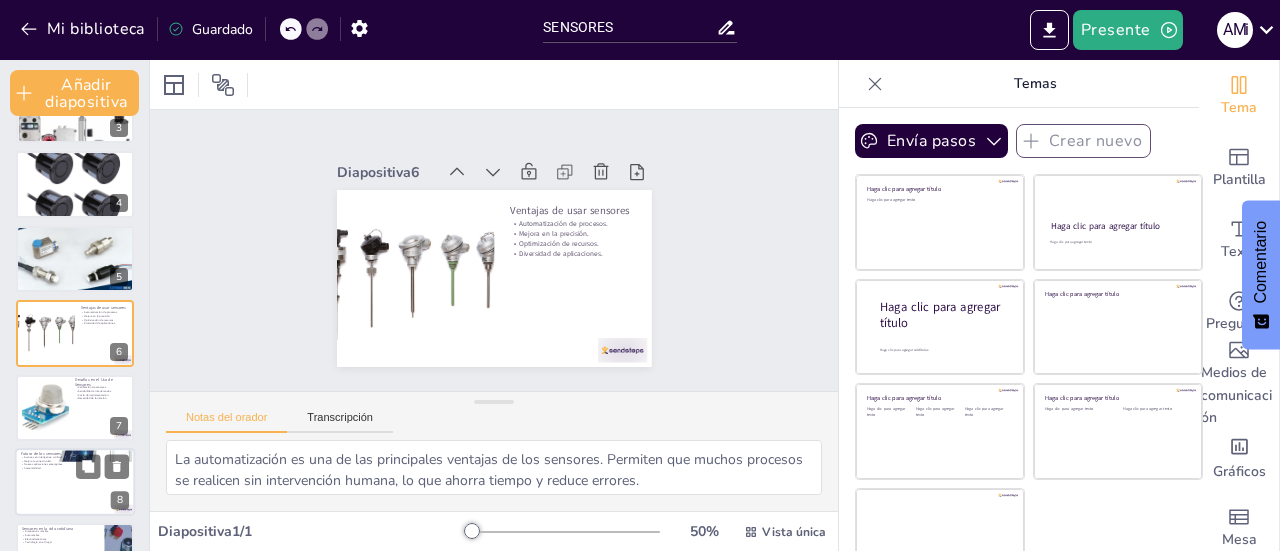click at bounding box center (75, 482) 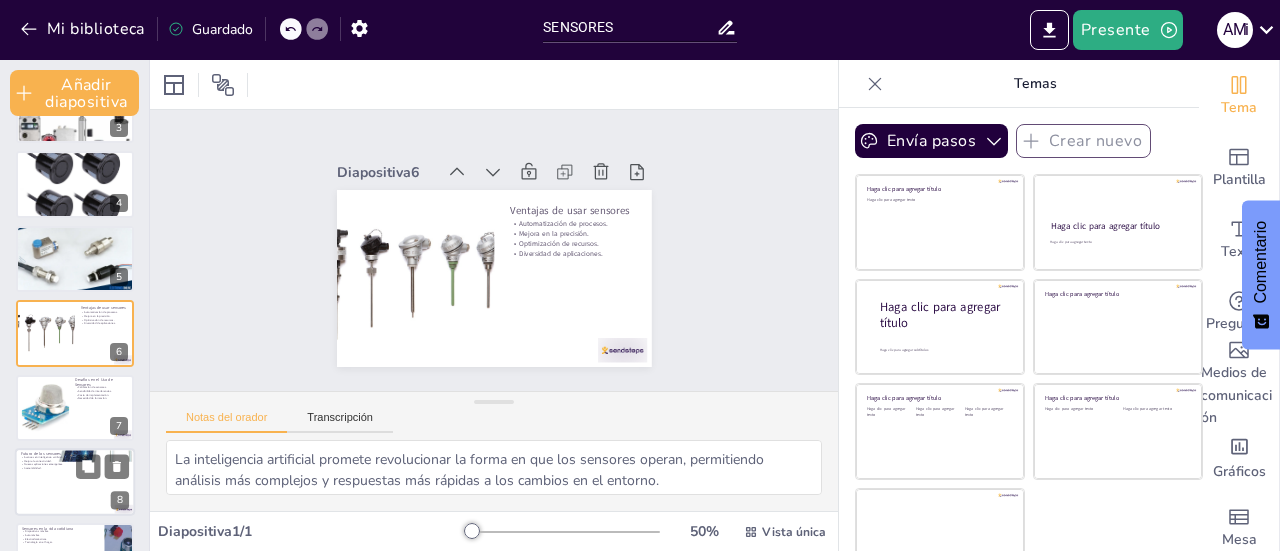 scroll, scrollTop: 352, scrollLeft: 0, axis: vertical 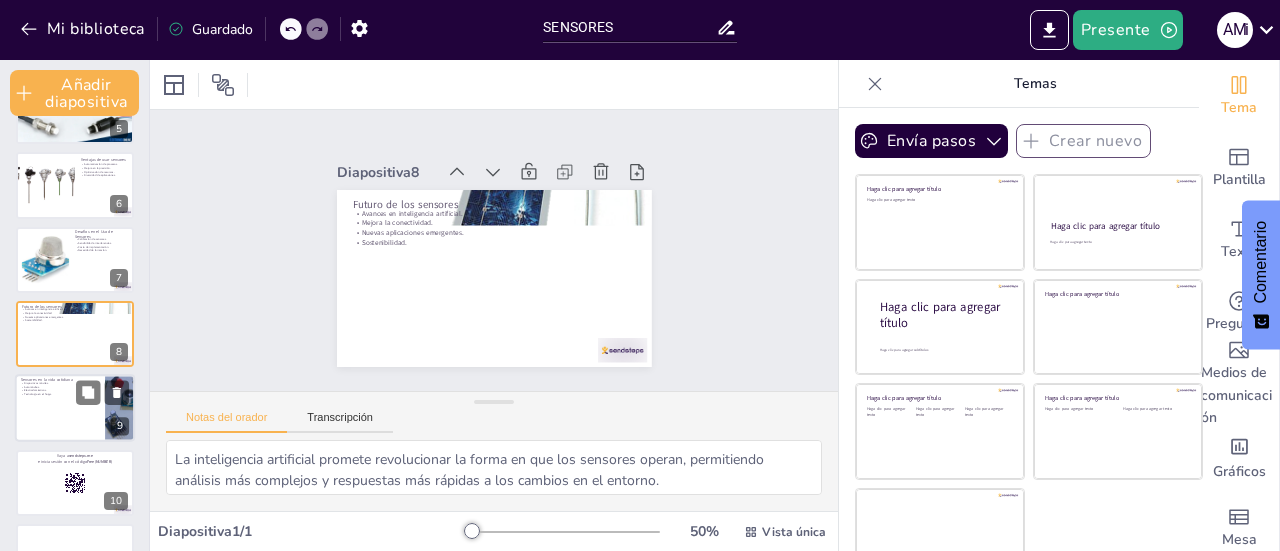 checkbox on "true" 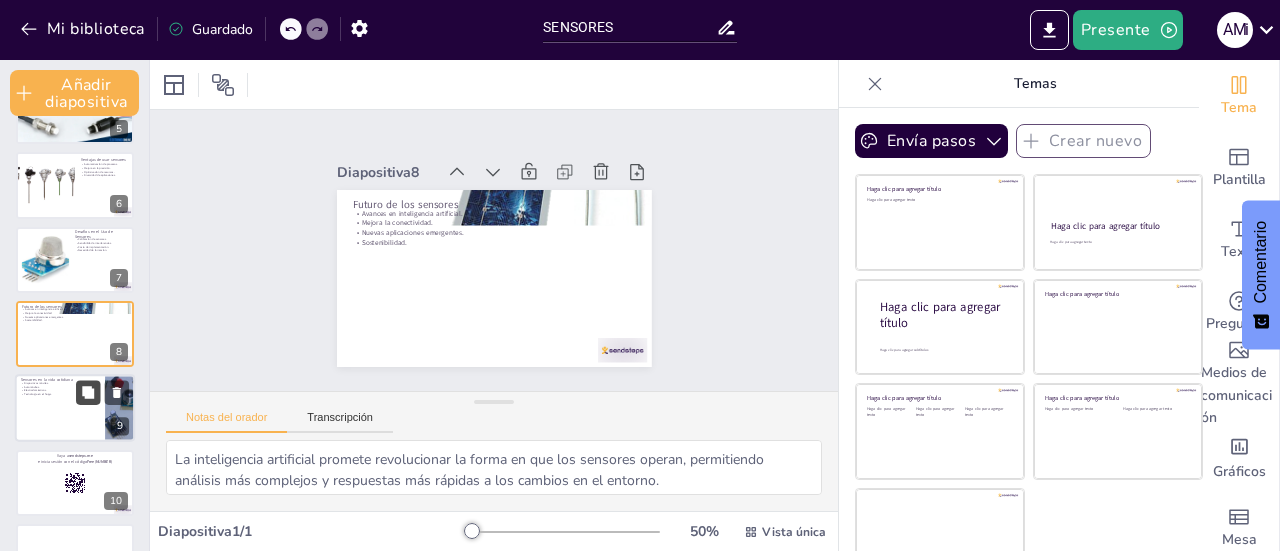 checkbox on "true" 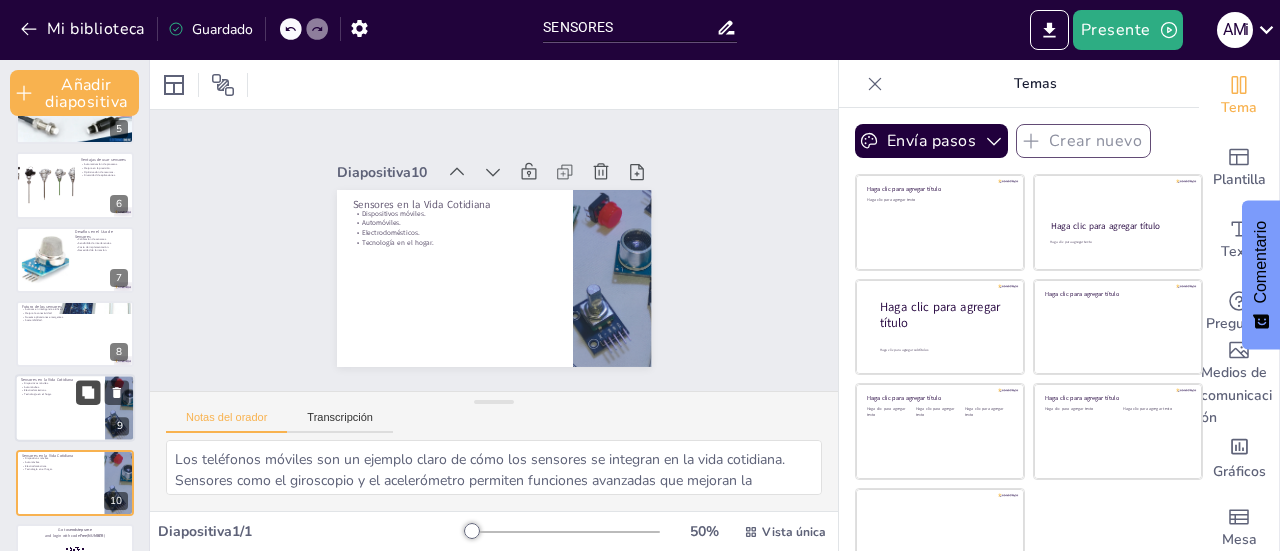 checkbox on "true" 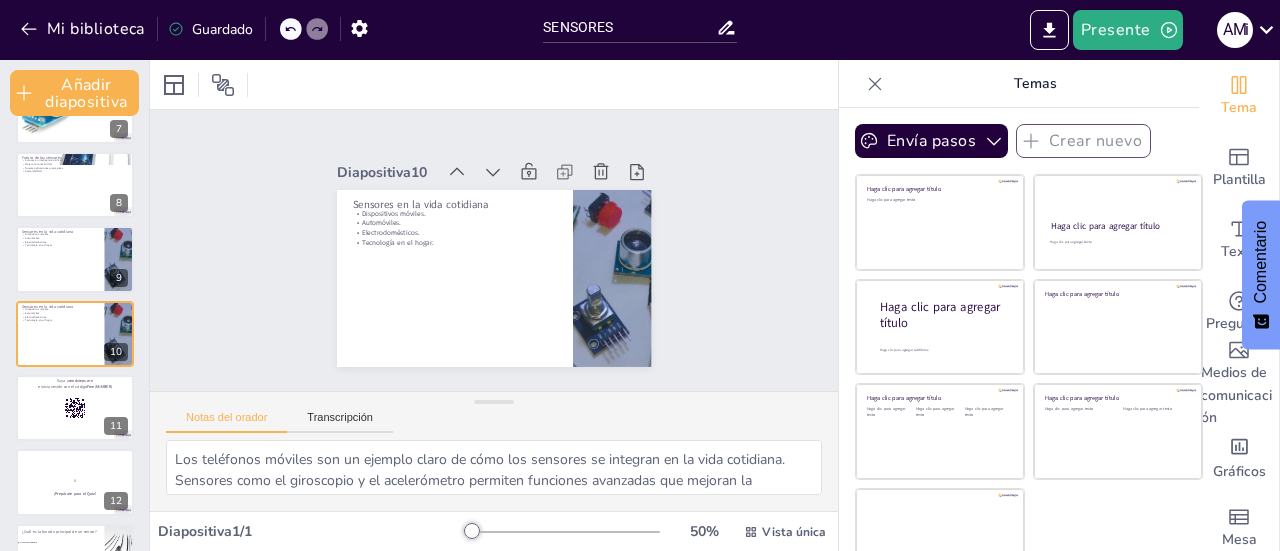 checkbox on "true" 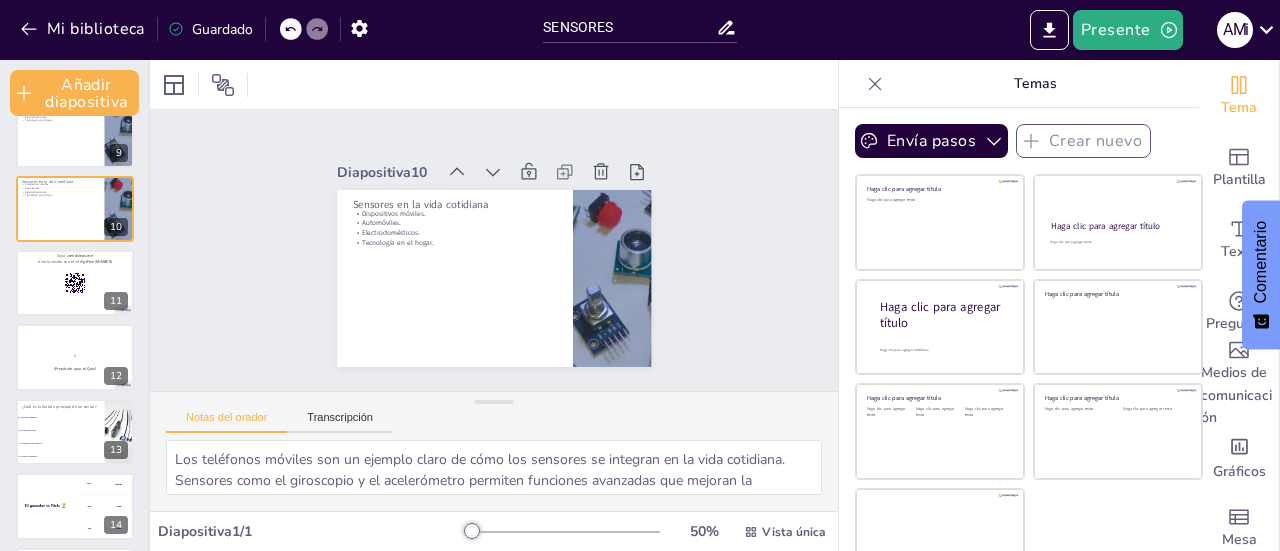 scroll, scrollTop: 696, scrollLeft: 0, axis: vertical 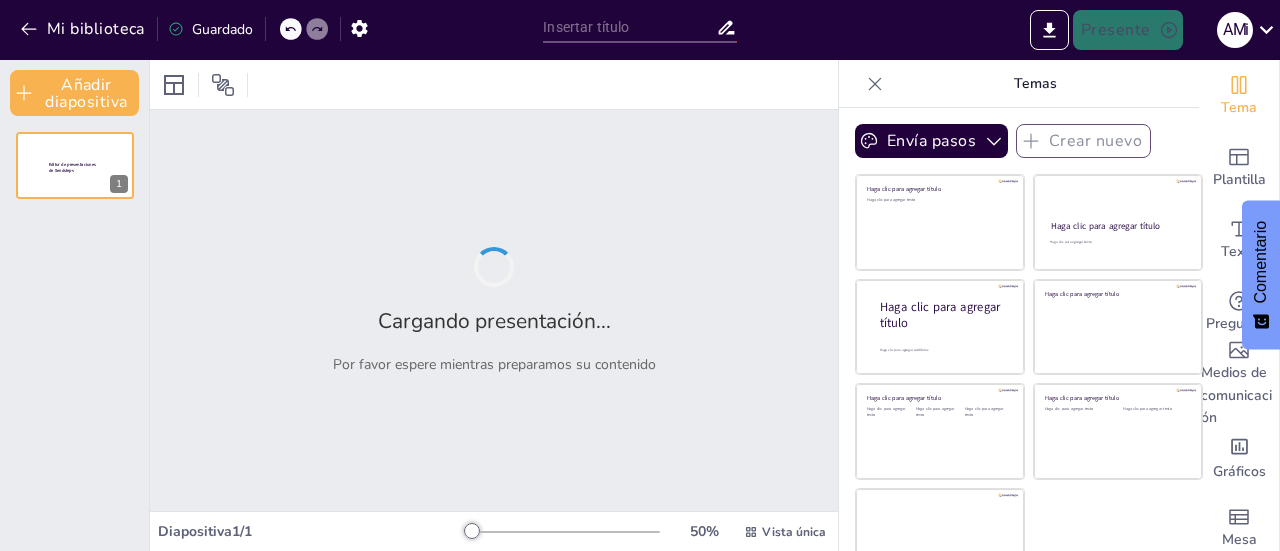 type on "SENSORES" 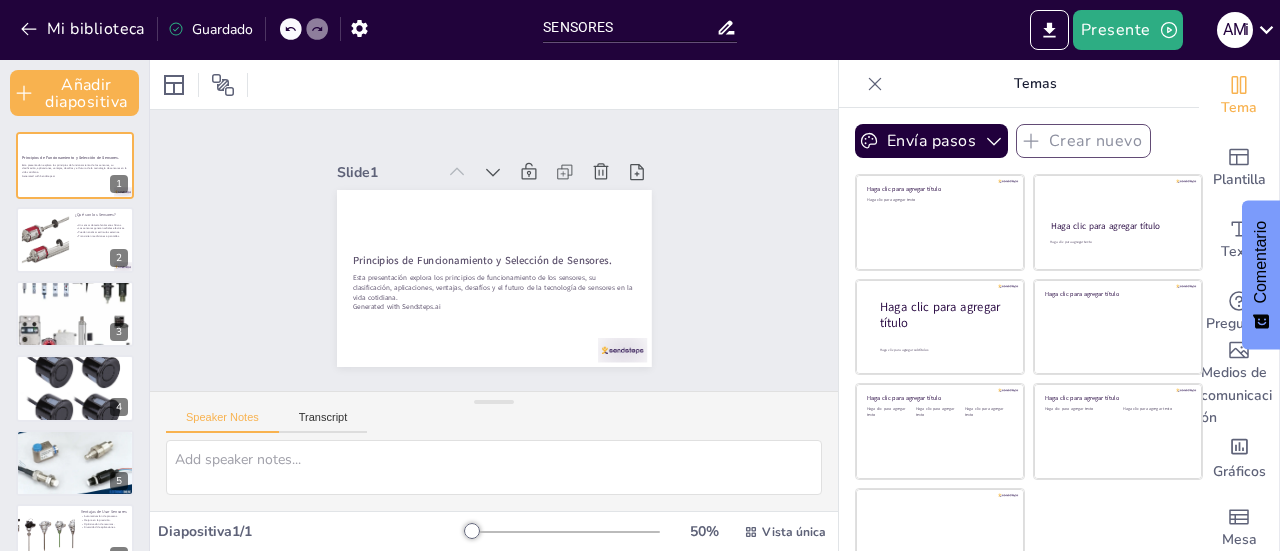 checkbox on "true" 